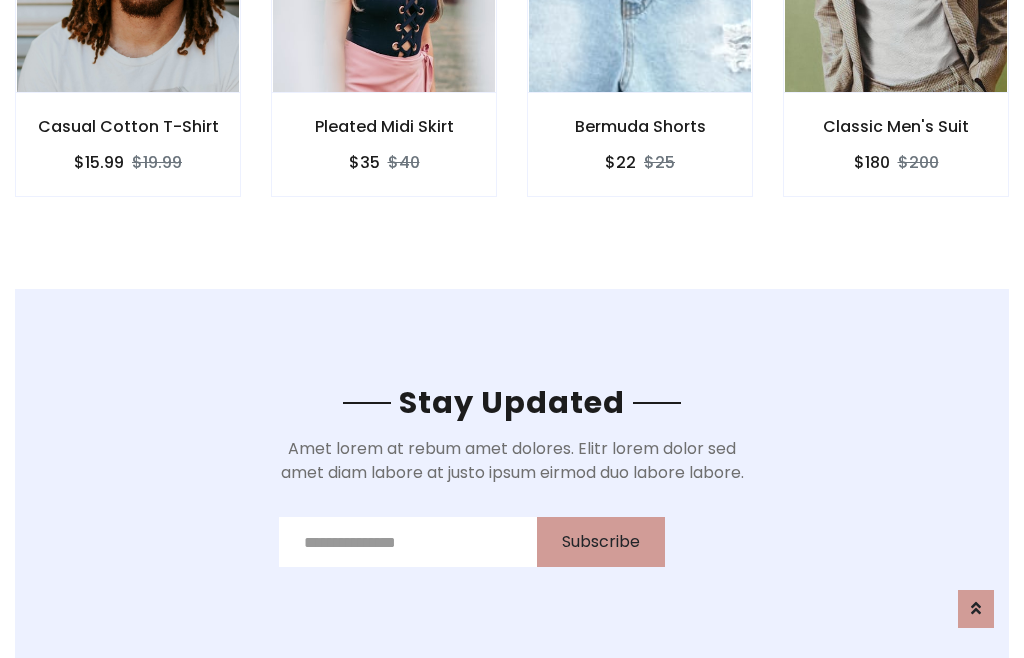 scroll, scrollTop: 3012, scrollLeft: 0, axis: vertical 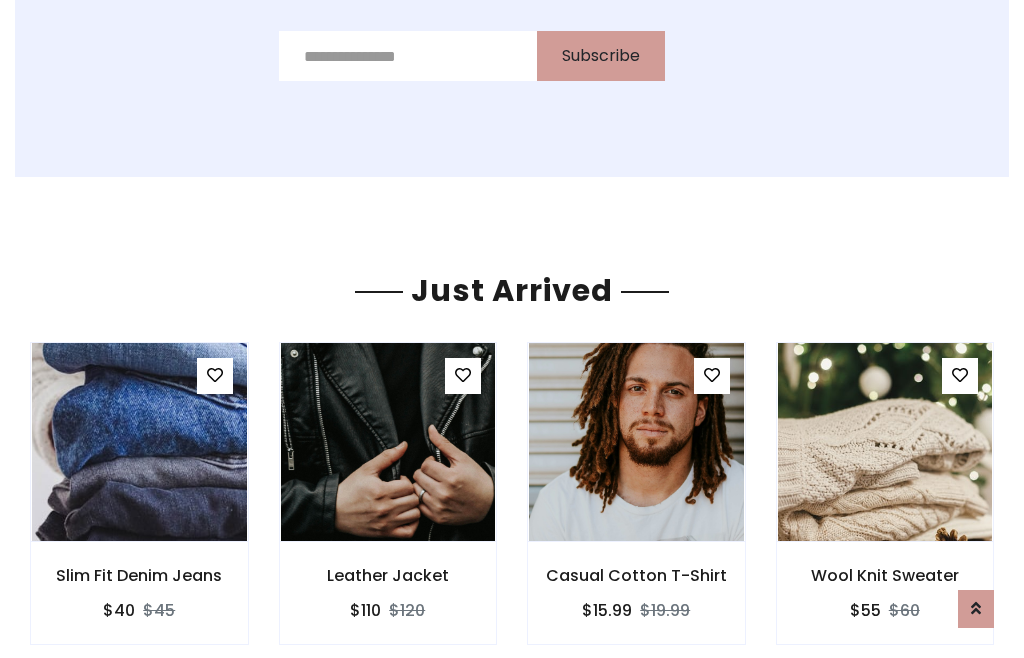 click on "Bermuda Shorts
$22
$25" at bounding box center [640, -428] 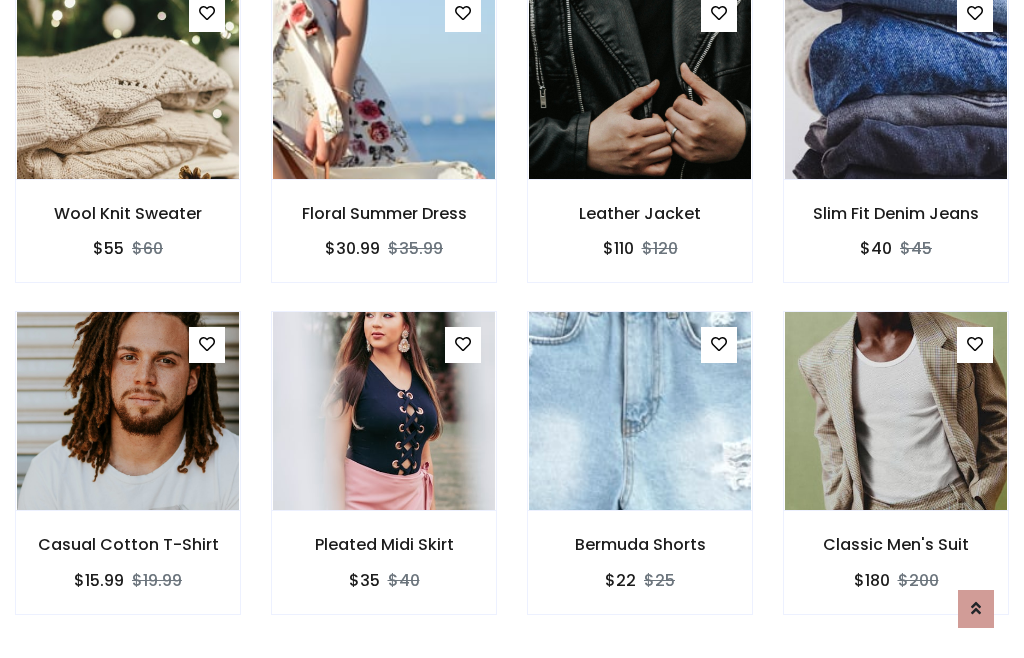 click on "Bermuda Shorts
$22
$25" at bounding box center (640, 476) 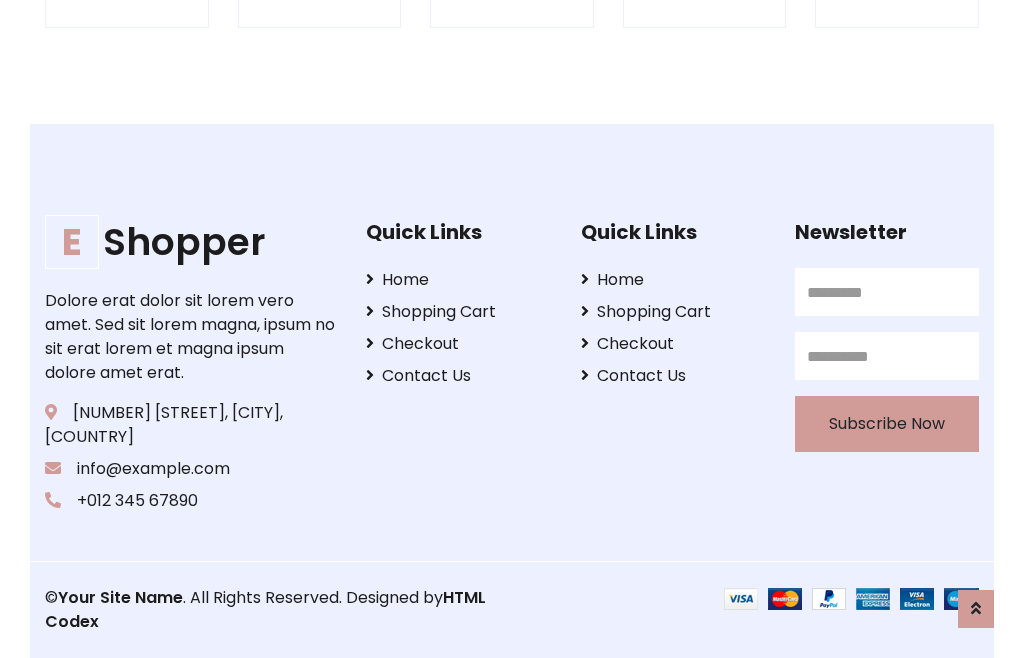 scroll, scrollTop: 3807, scrollLeft: 0, axis: vertical 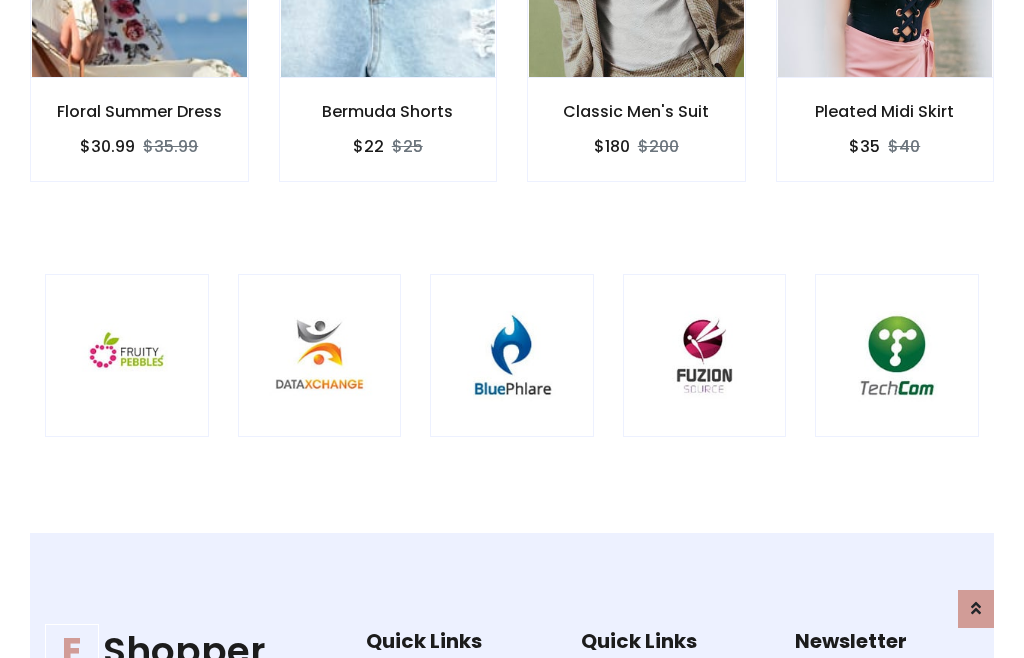 click at bounding box center (512, 356) 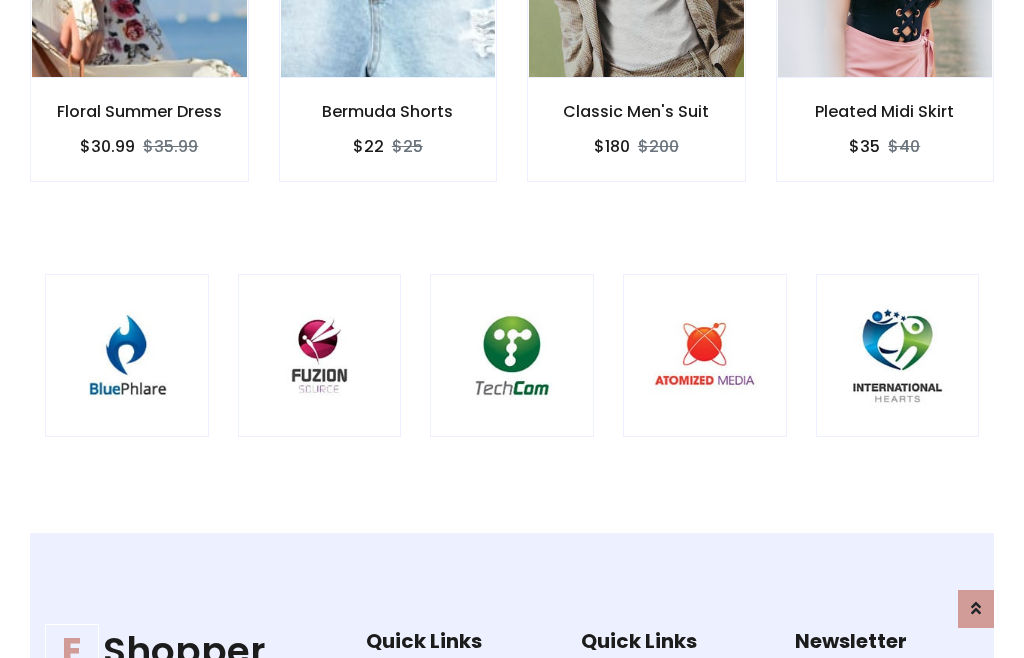 click at bounding box center (512, 356) 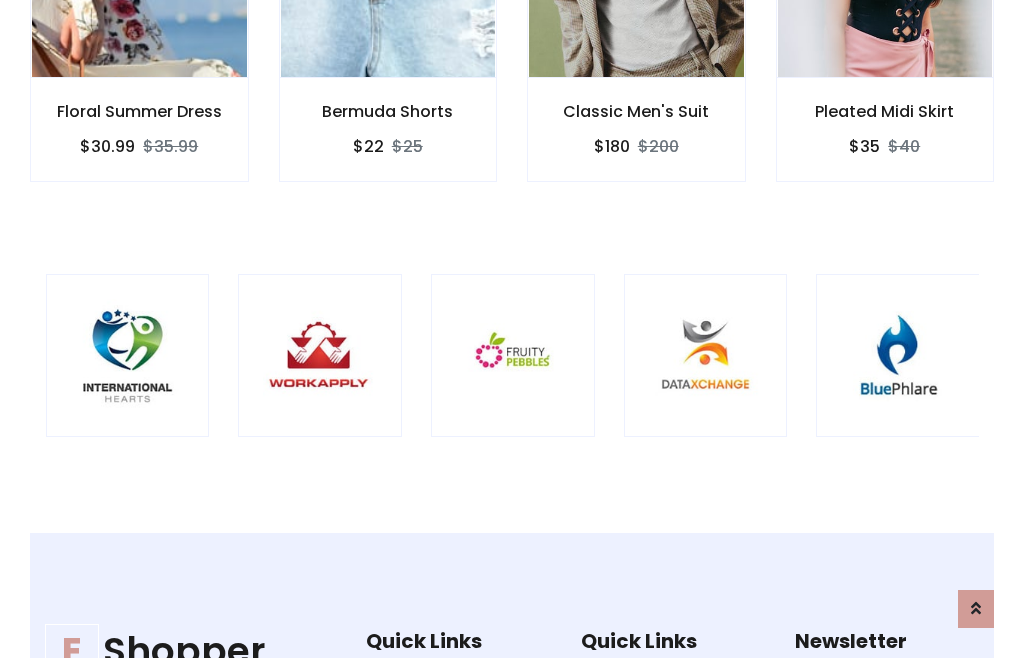 click at bounding box center (513, 356) 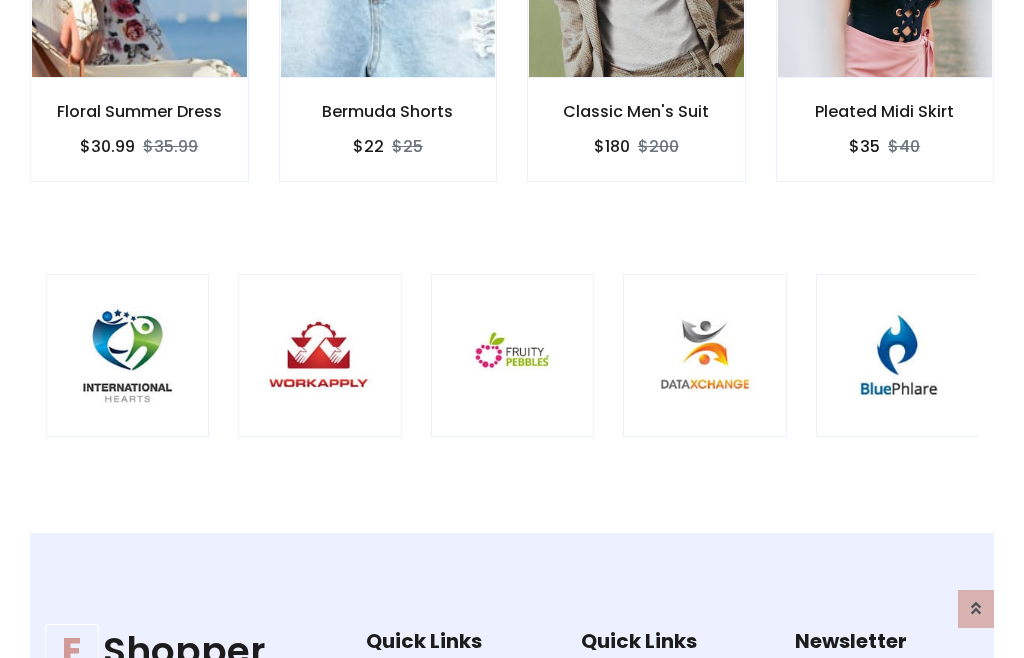 scroll, scrollTop: 0, scrollLeft: 0, axis: both 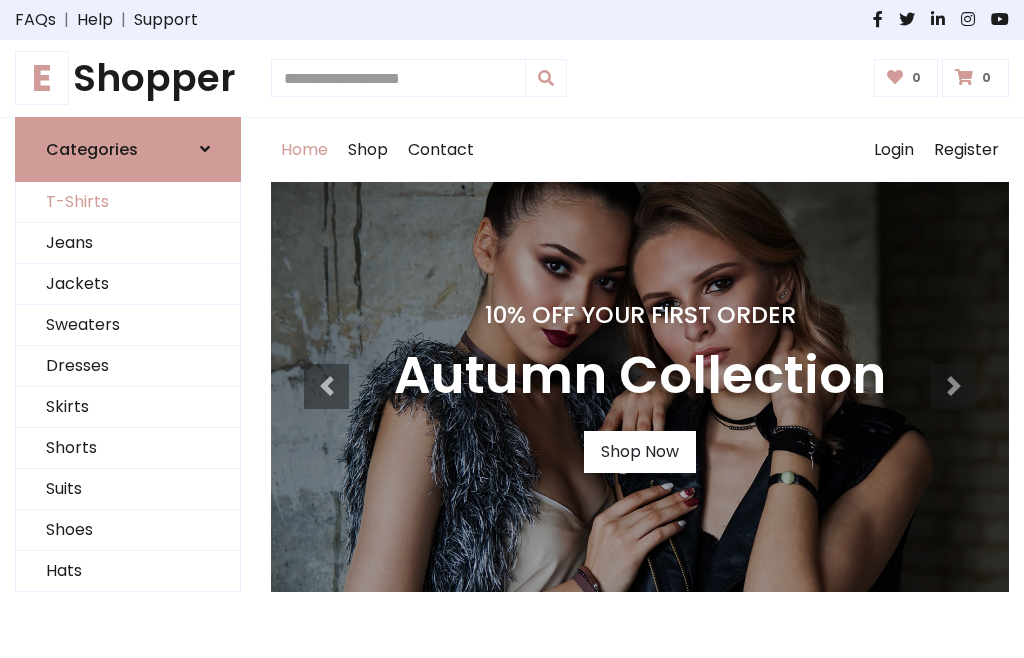 click on "T-Shirts" at bounding box center (128, 202) 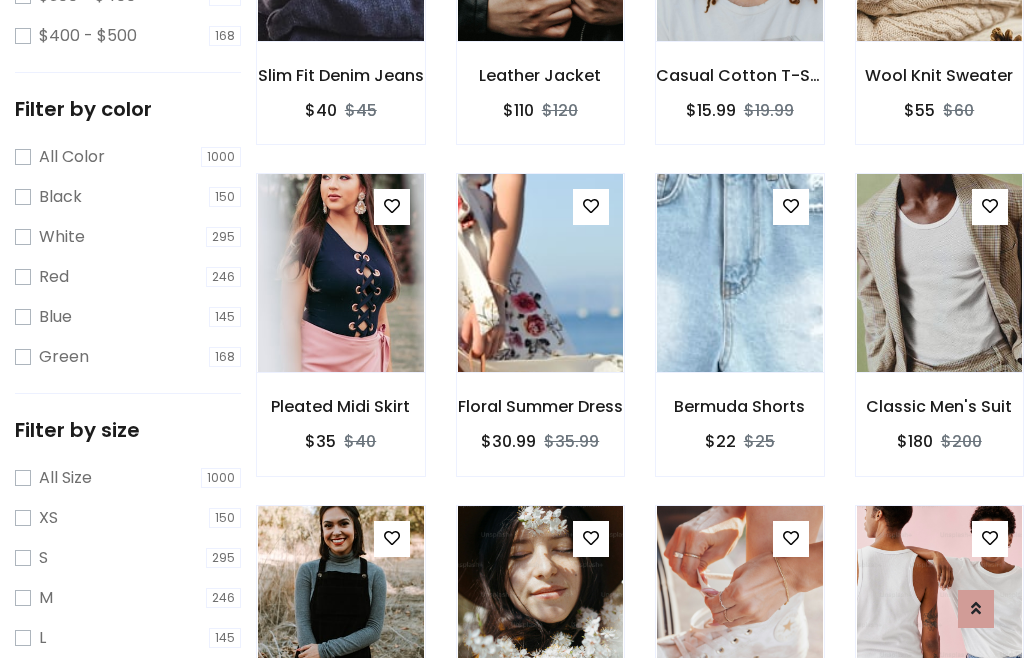 scroll, scrollTop: 185, scrollLeft: 0, axis: vertical 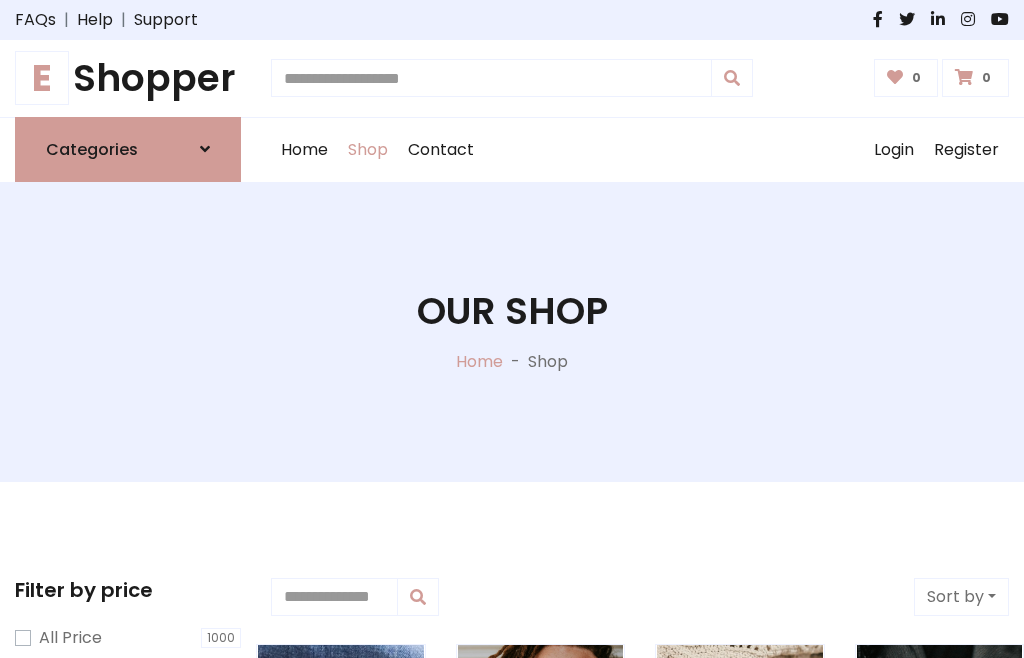 click on "E Shopper" at bounding box center [128, 78] 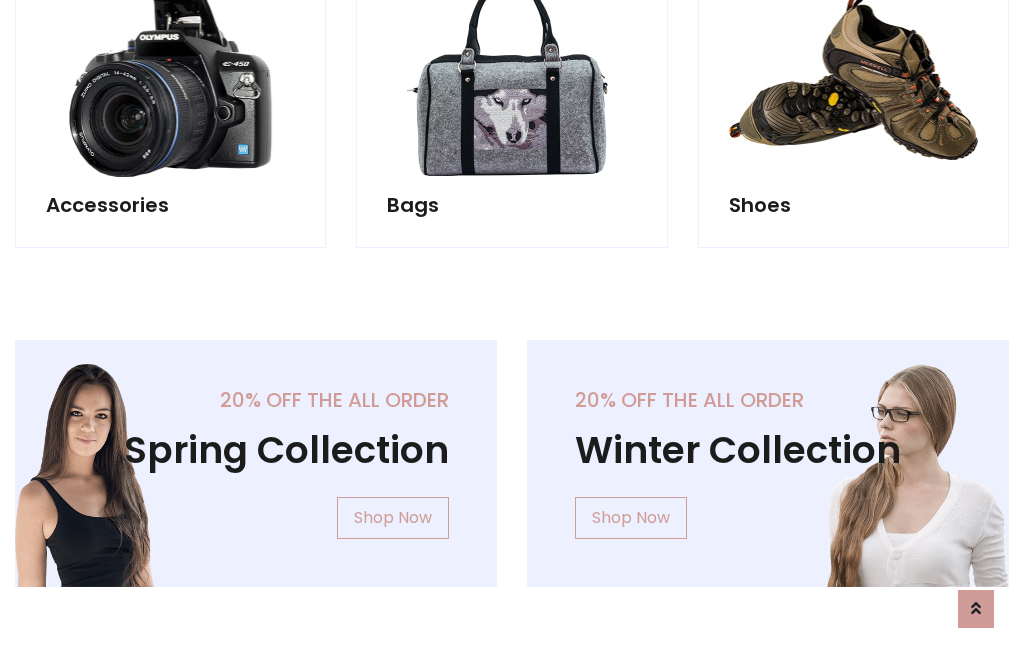 scroll, scrollTop: 1943, scrollLeft: 0, axis: vertical 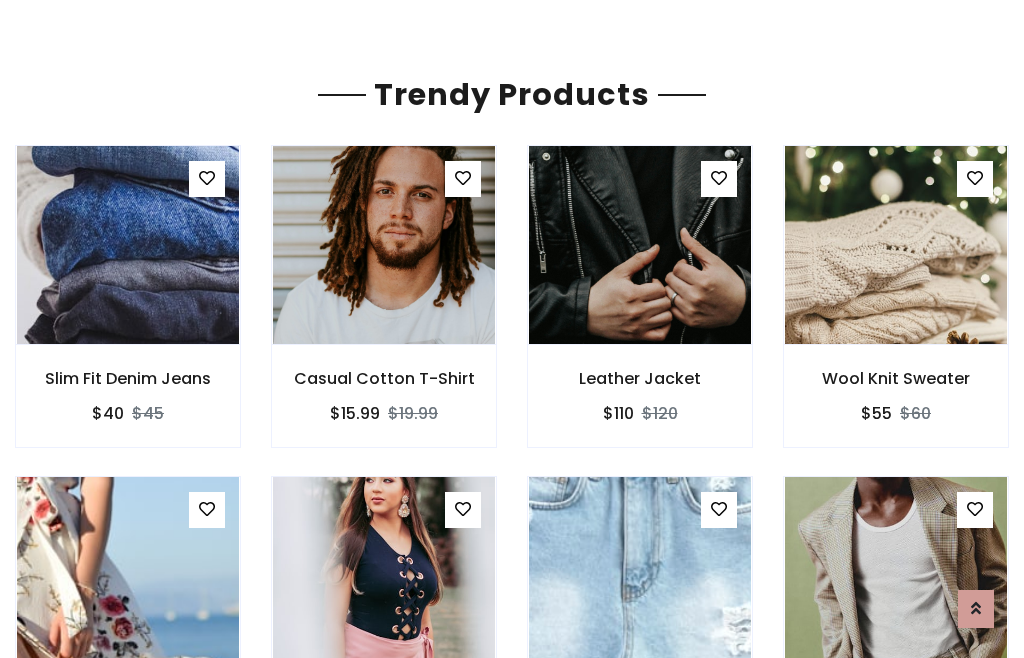 click on "Shop" at bounding box center (368, -1793) 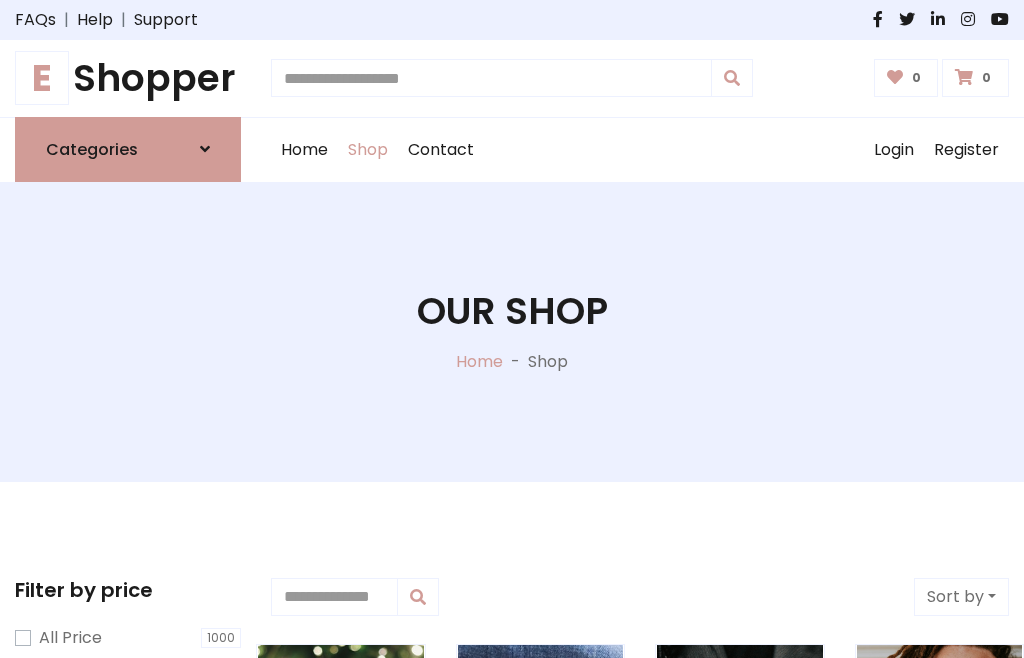 scroll, scrollTop: 0, scrollLeft: 0, axis: both 